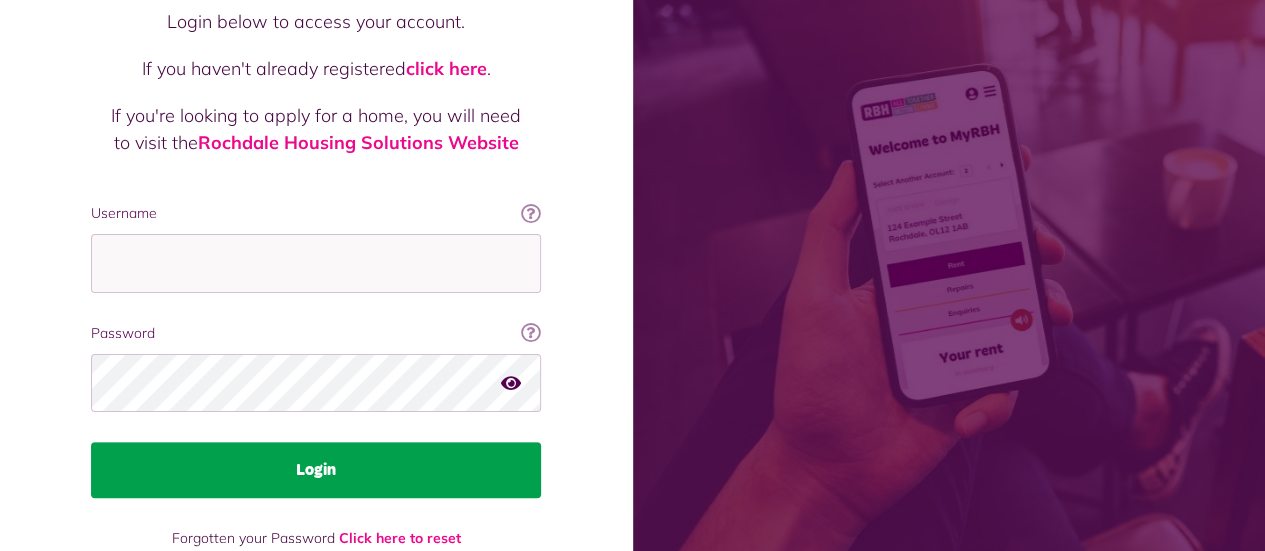 scroll, scrollTop: 200, scrollLeft: 0, axis: vertical 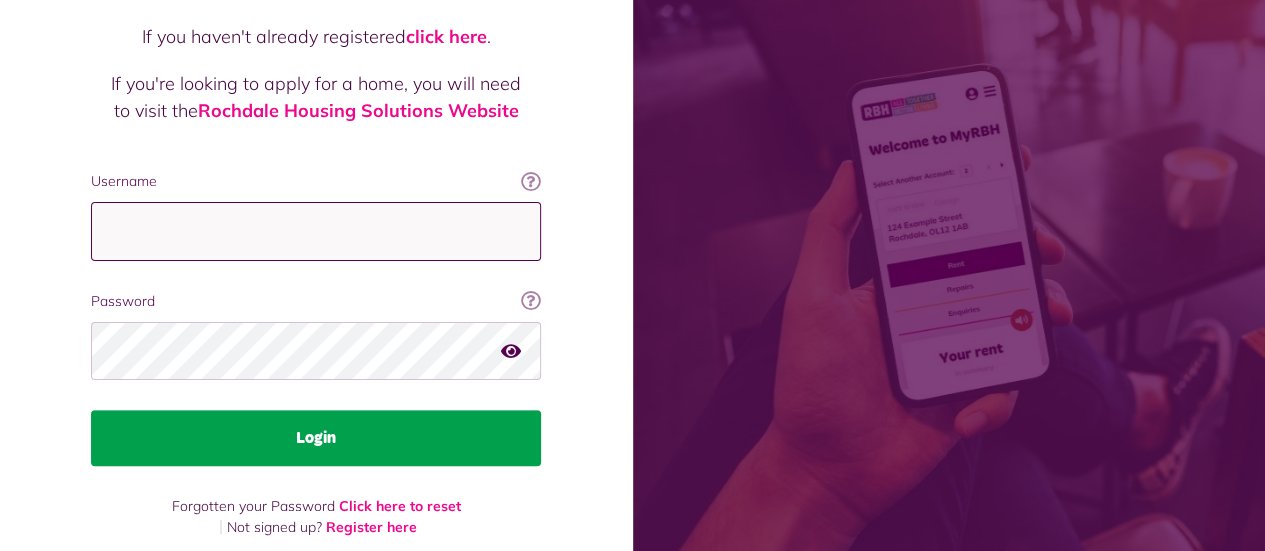 type on "**********" 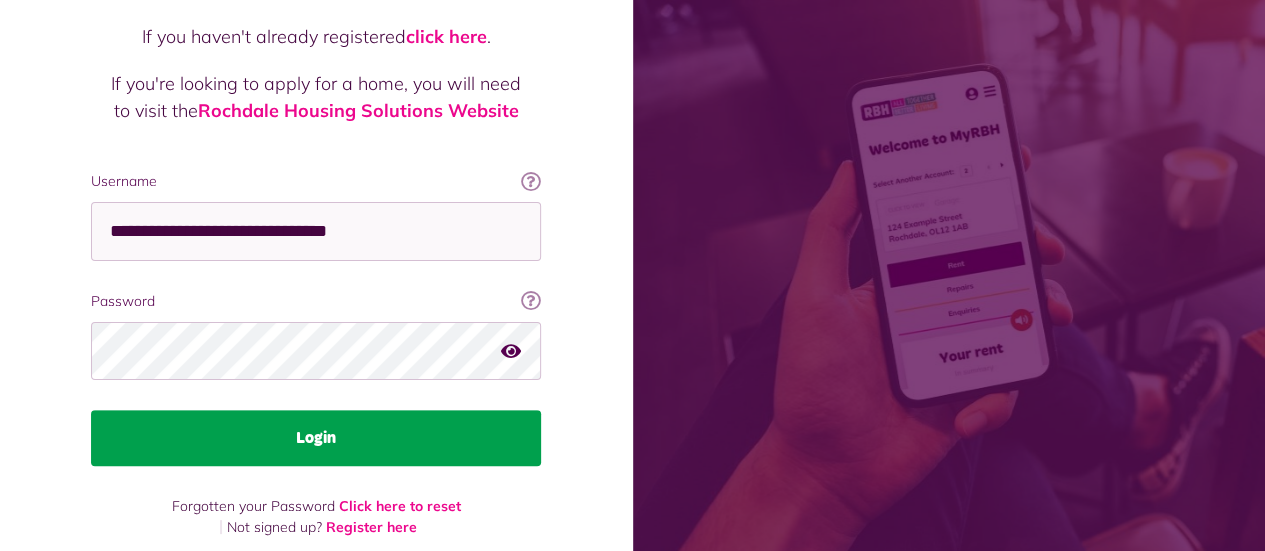 click on "Login" at bounding box center [316, 438] 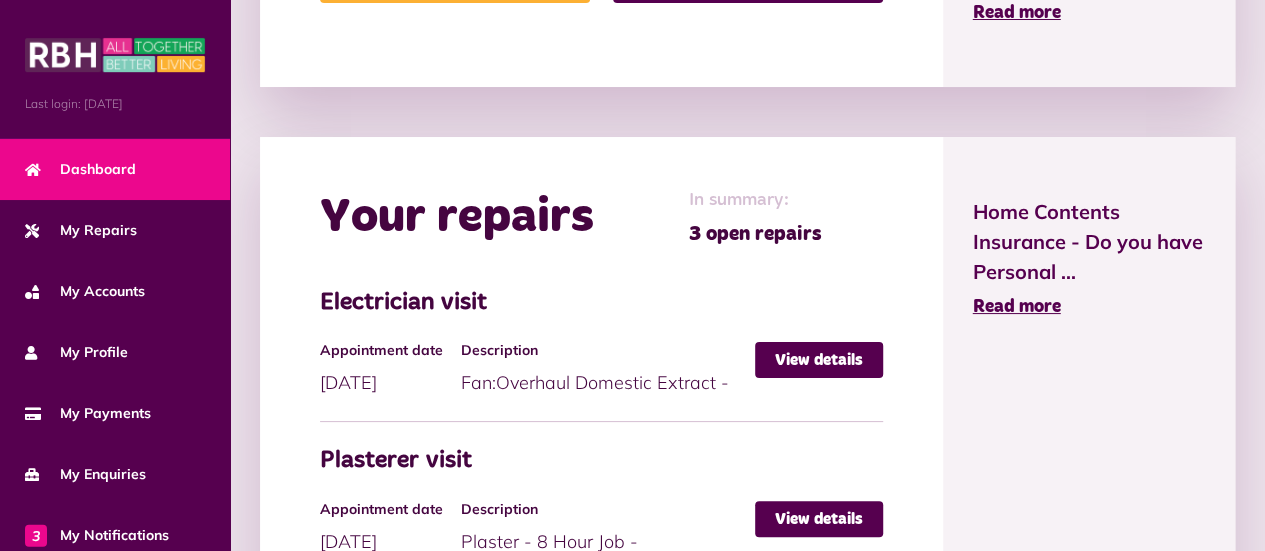 scroll, scrollTop: 800, scrollLeft: 0, axis: vertical 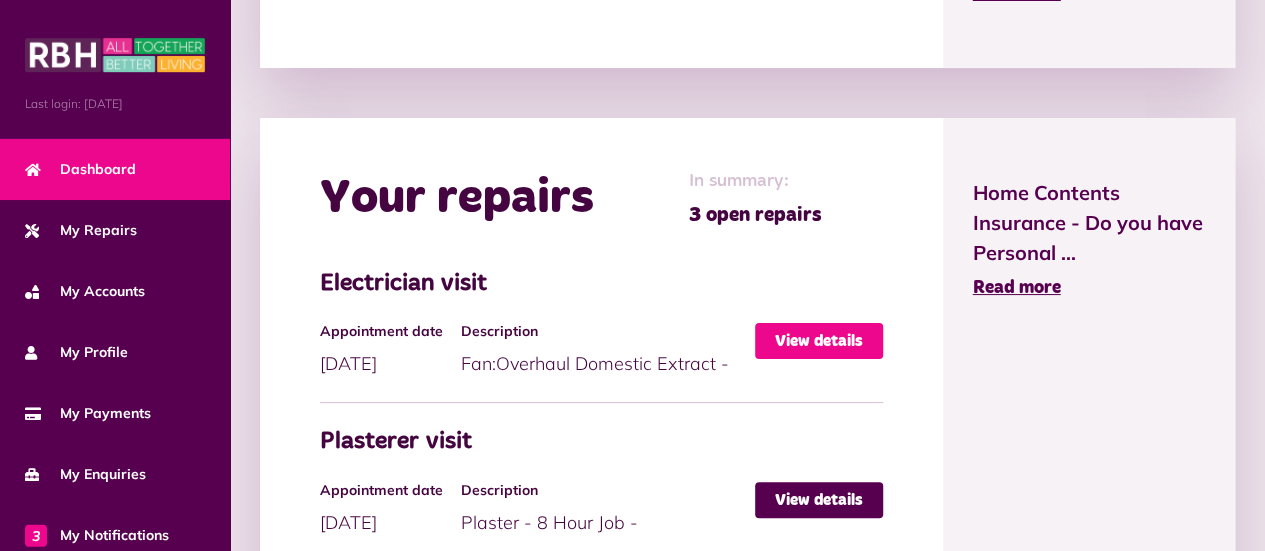 click on "View details" at bounding box center [819, 341] 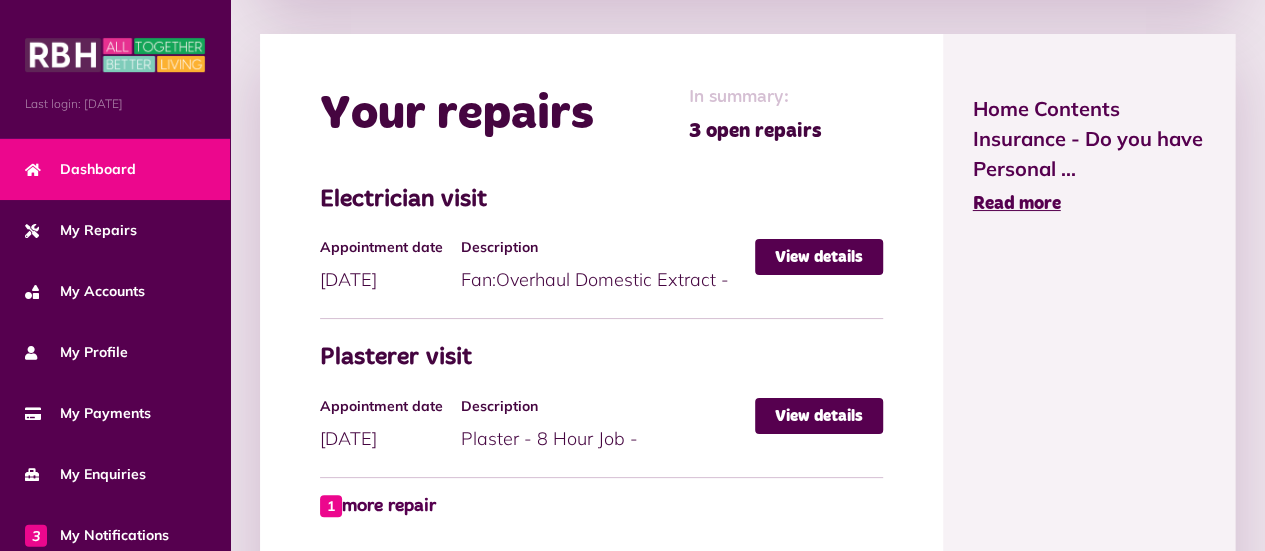 scroll, scrollTop: 1000, scrollLeft: 0, axis: vertical 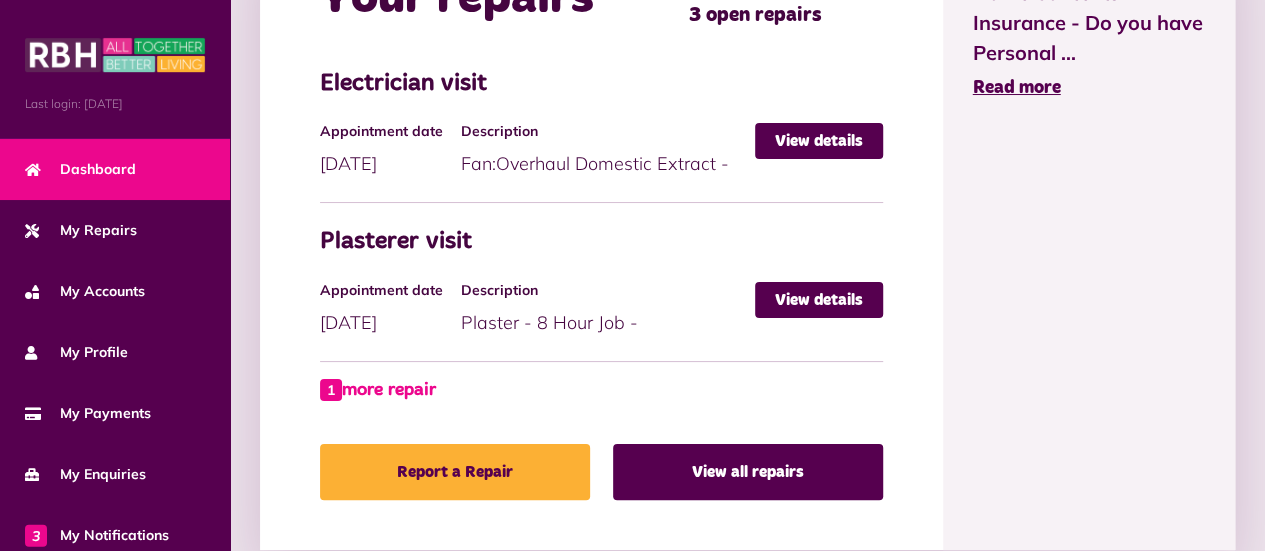 click on "1
more repair" at bounding box center [378, 390] 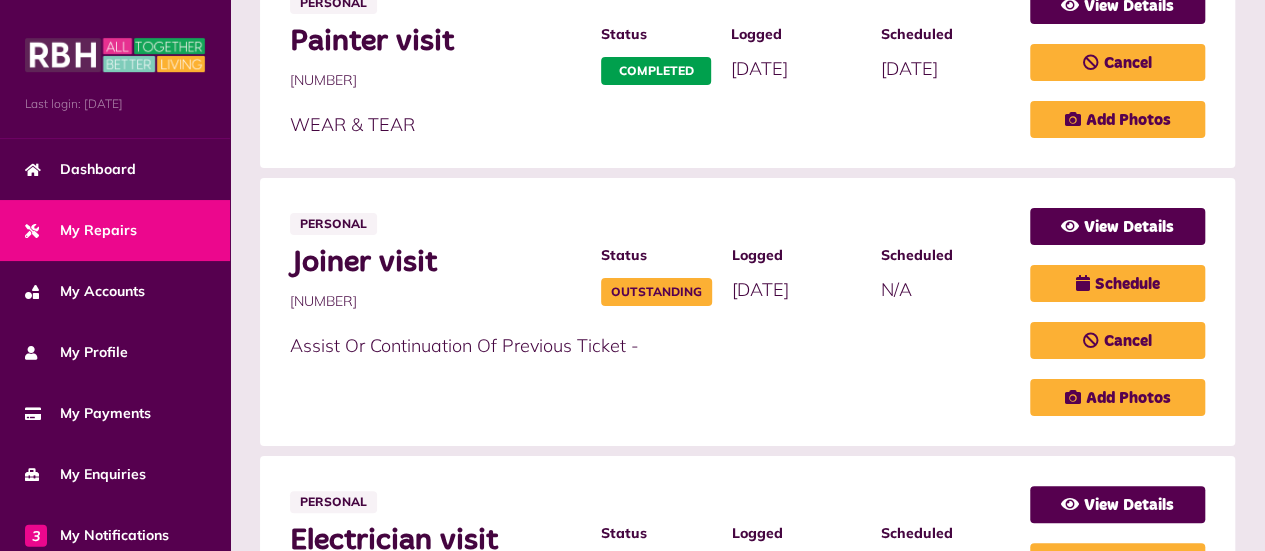 scroll, scrollTop: 700, scrollLeft: 0, axis: vertical 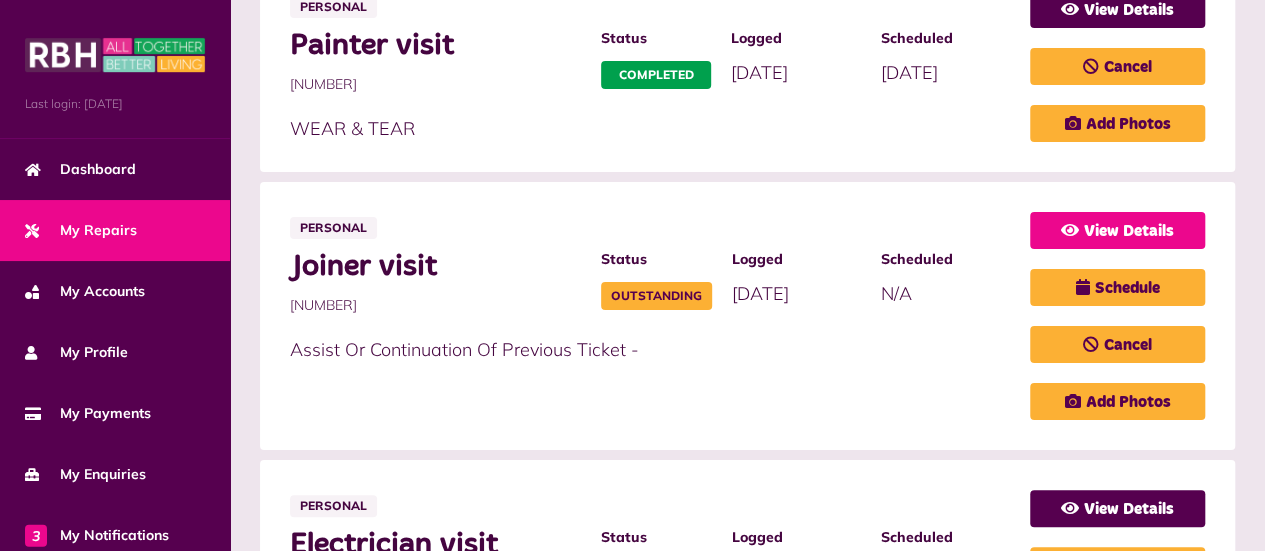 click on "View Details" at bounding box center [1117, 230] 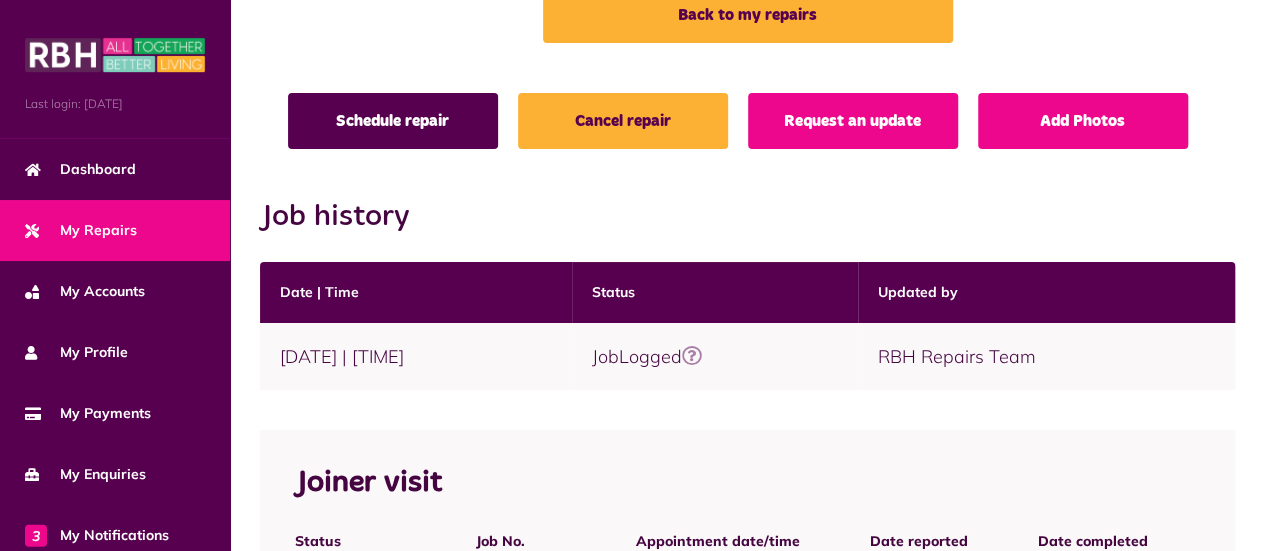 scroll, scrollTop: 0, scrollLeft: 0, axis: both 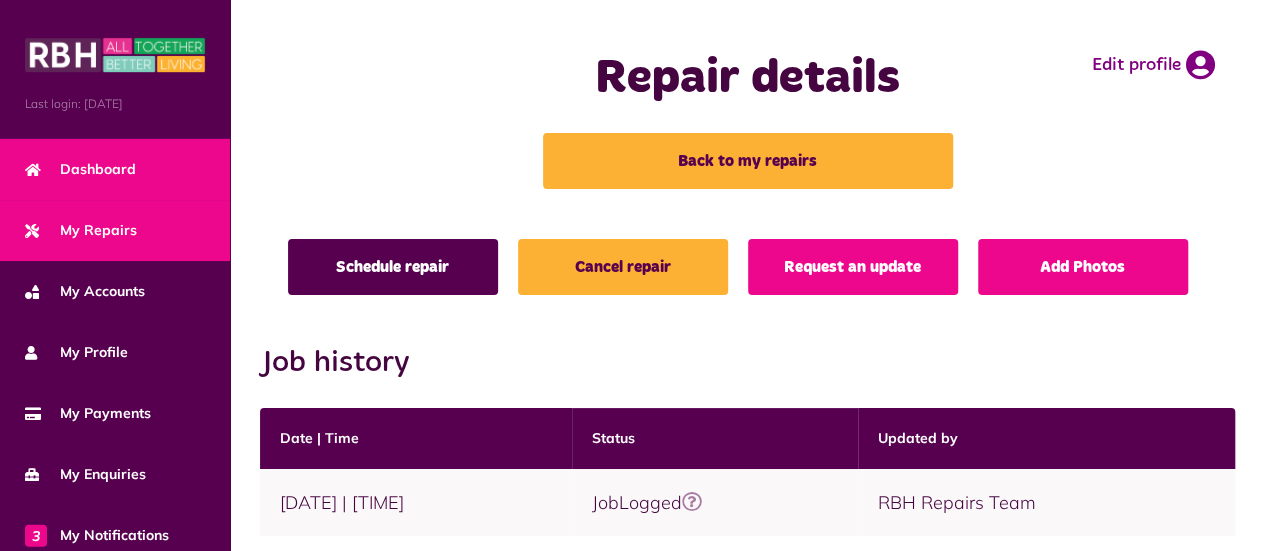 click on "Dashboard" at bounding box center (80, 169) 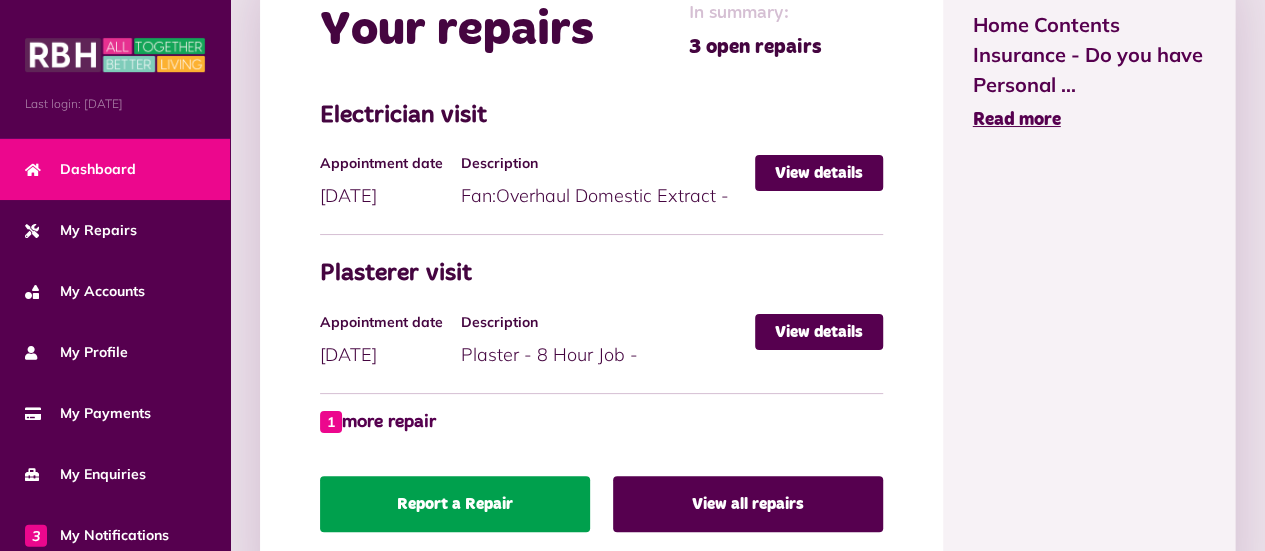 scroll, scrollTop: 1000, scrollLeft: 0, axis: vertical 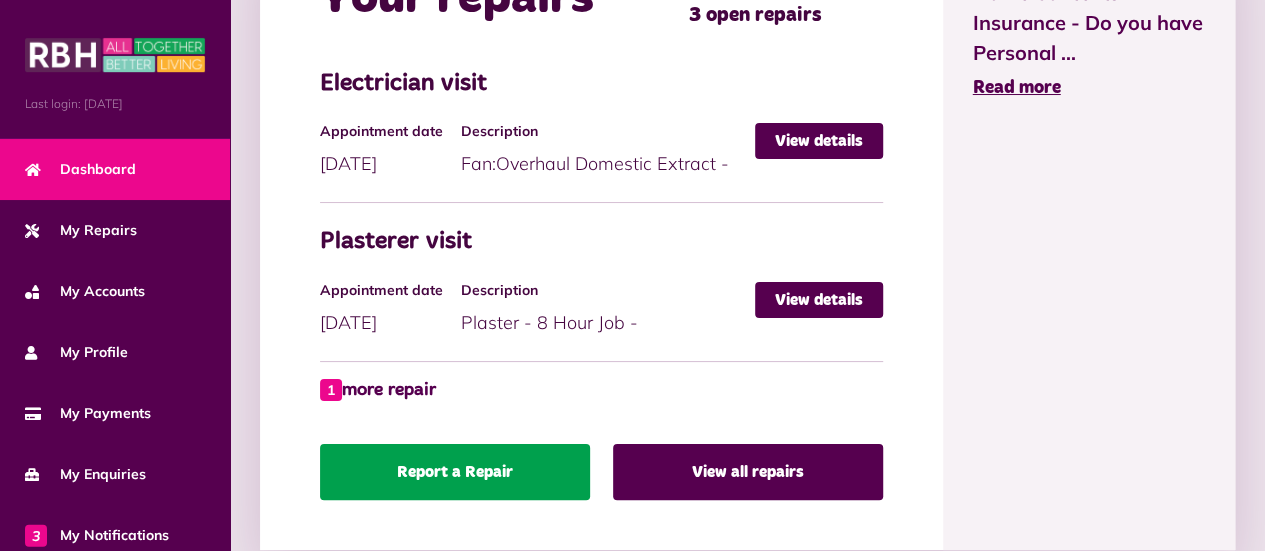 click on "Report a Repair" at bounding box center [455, 472] 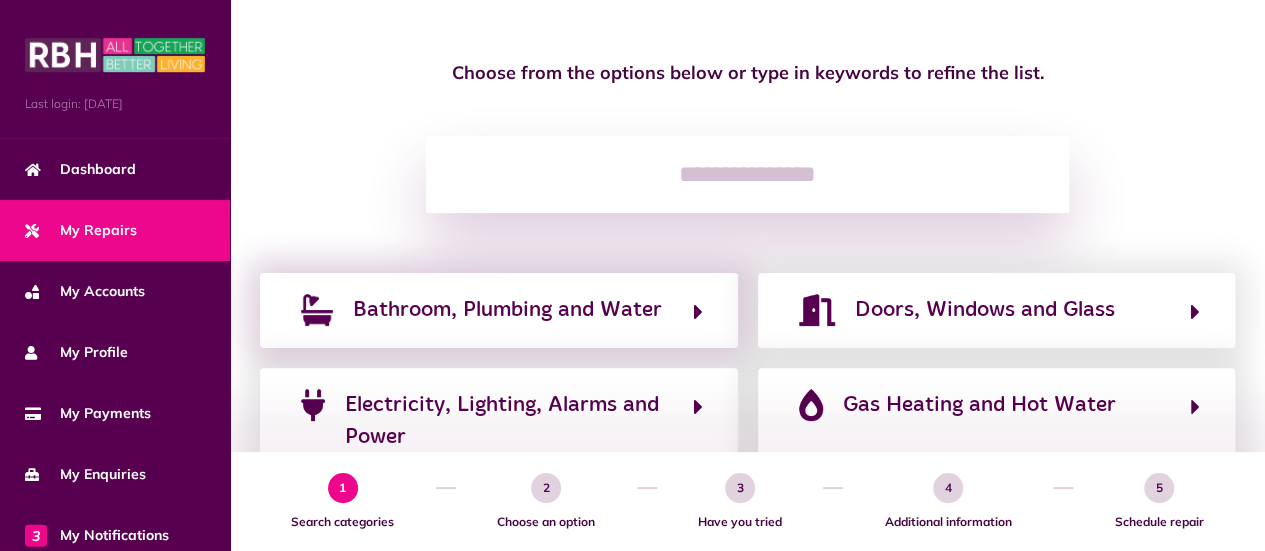 scroll, scrollTop: 200, scrollLeft: 0, axis: vertical 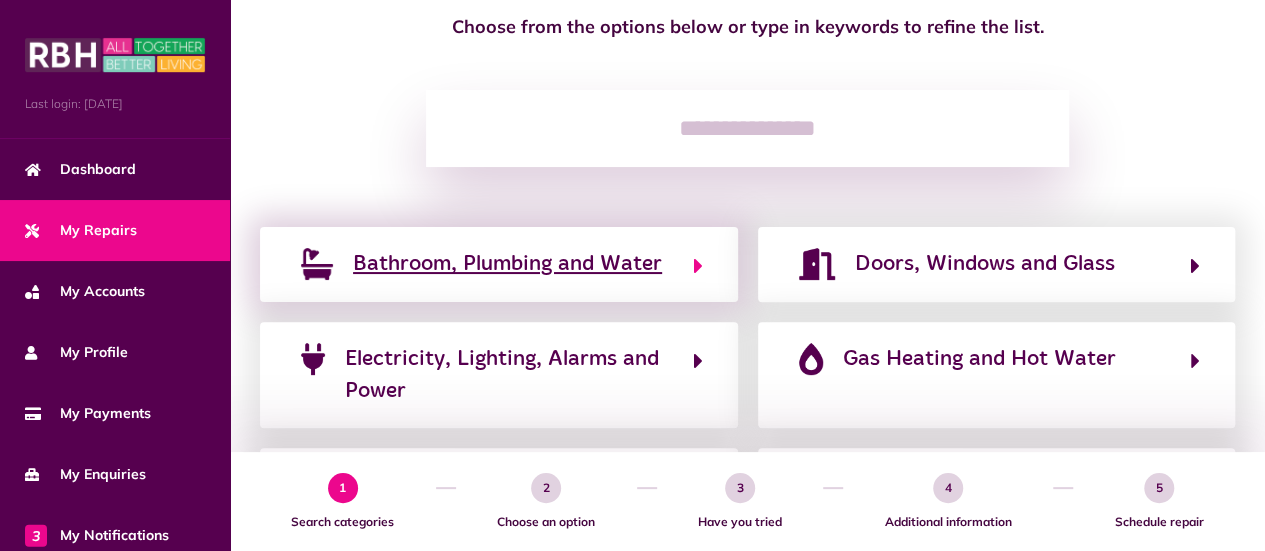 click on "Bathroom, Plumbing and Water" 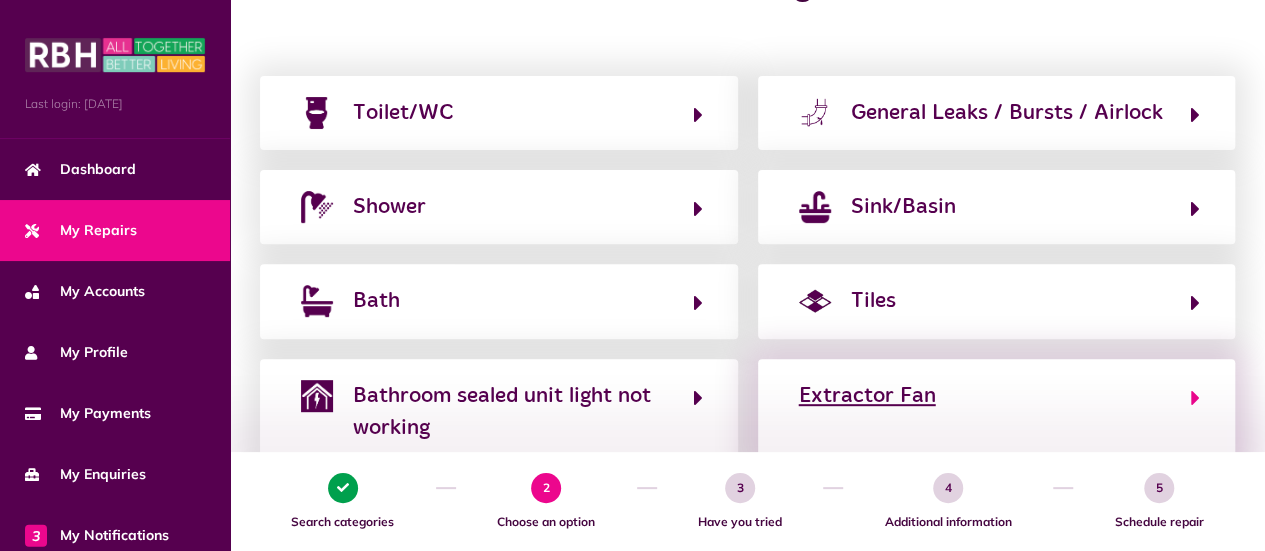 scroll, scrollTop: 200, scrollLeft: 0, axis: vertical 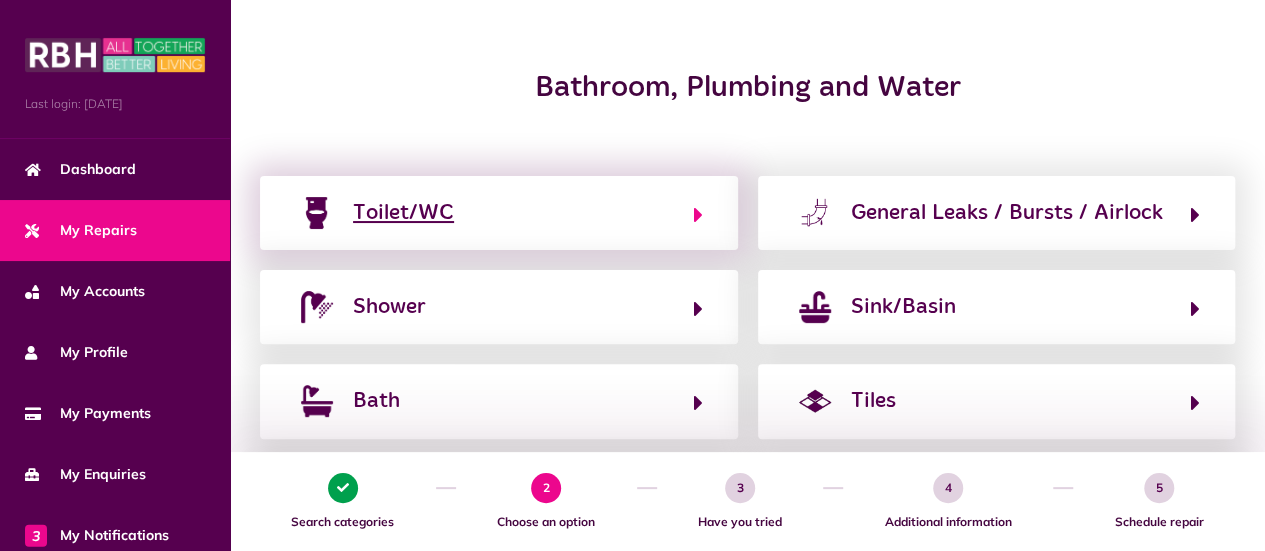 click on "Toilet/WC" 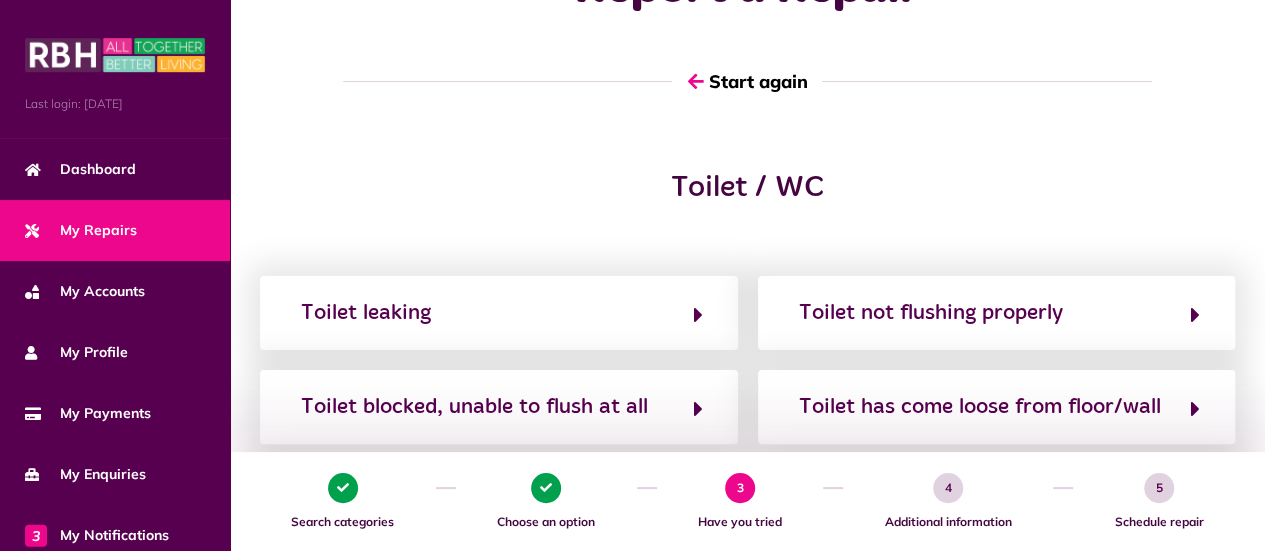 scroll, scrollTop: 200, scrollLeft: 0, axis: vertical 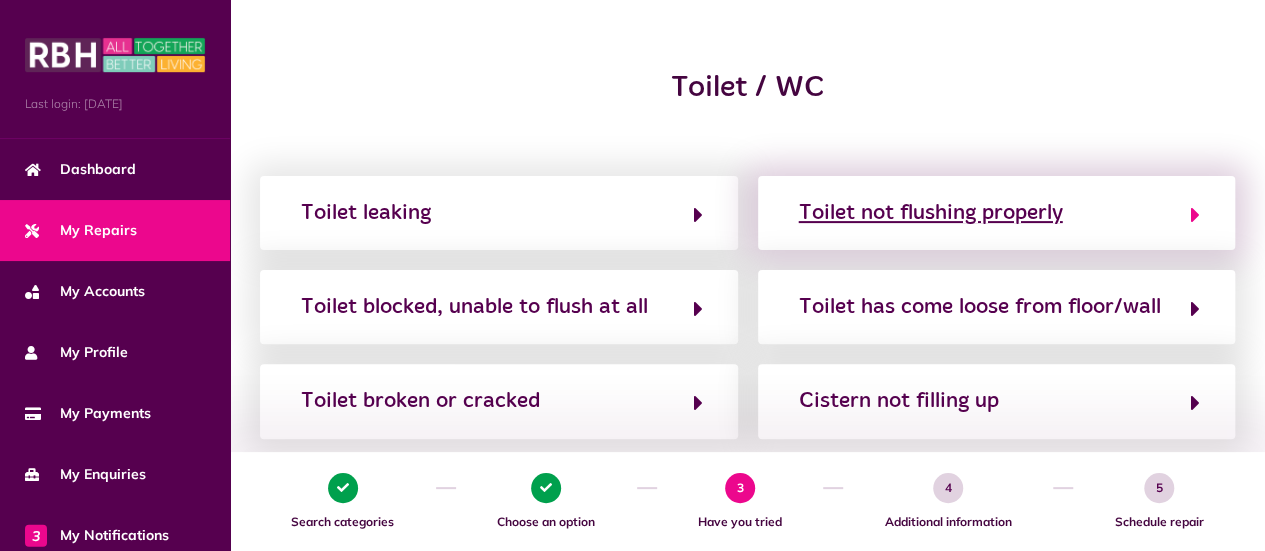 click on "Toilet not flushing properly" 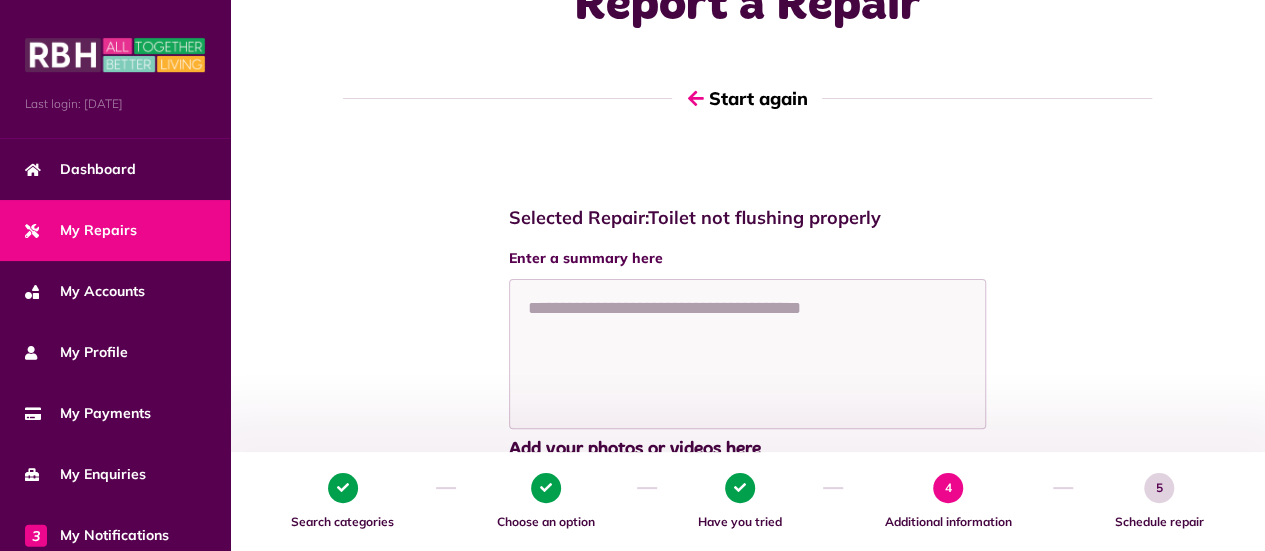 scroll, scrollTop: 200, scrollLeft: 0, axis: vertical 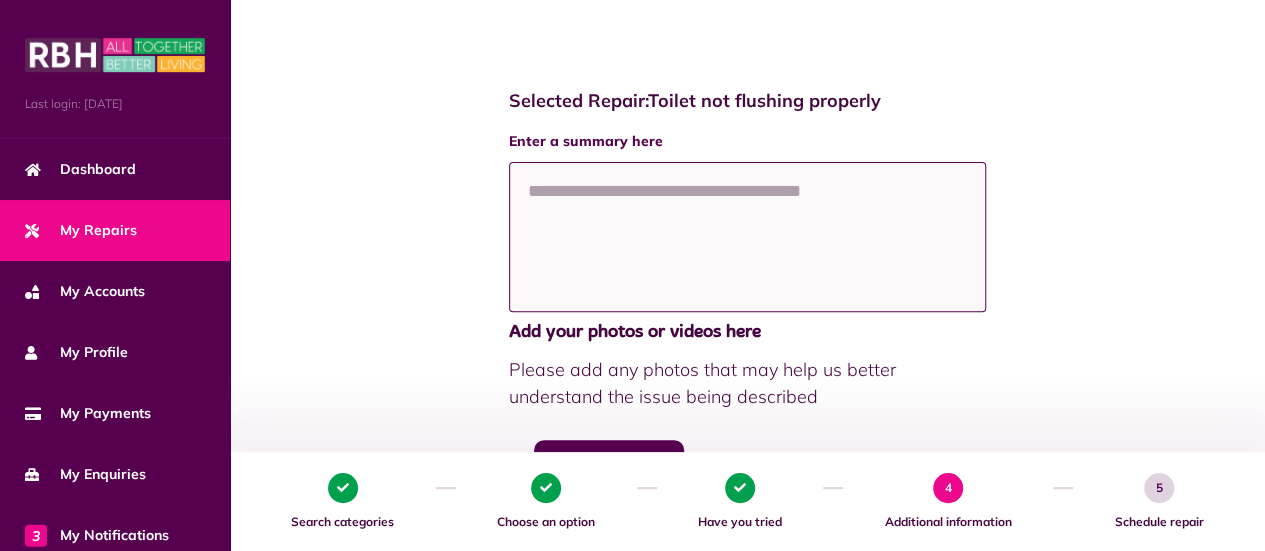 drag, startPoint x: 602, startPoint y: 190, endPoint x: 634, endPoint y: 177, distance: 34.539833 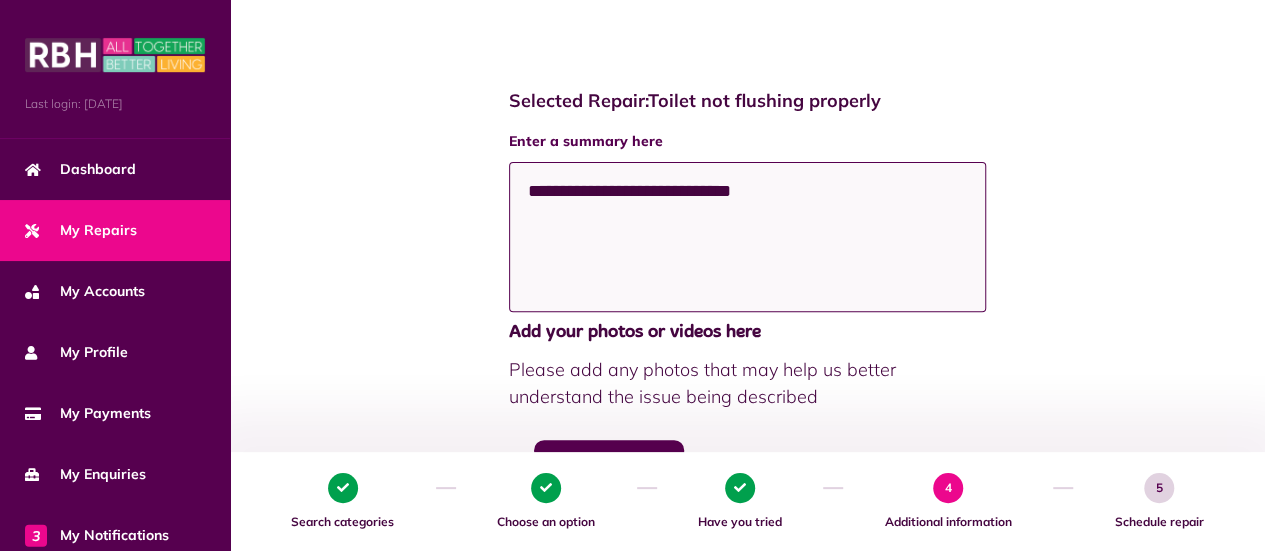 drag, startPoint x: 683, startPoint y: 194, endPoint x: 787, endPoint y: 213, distance: 105.72133 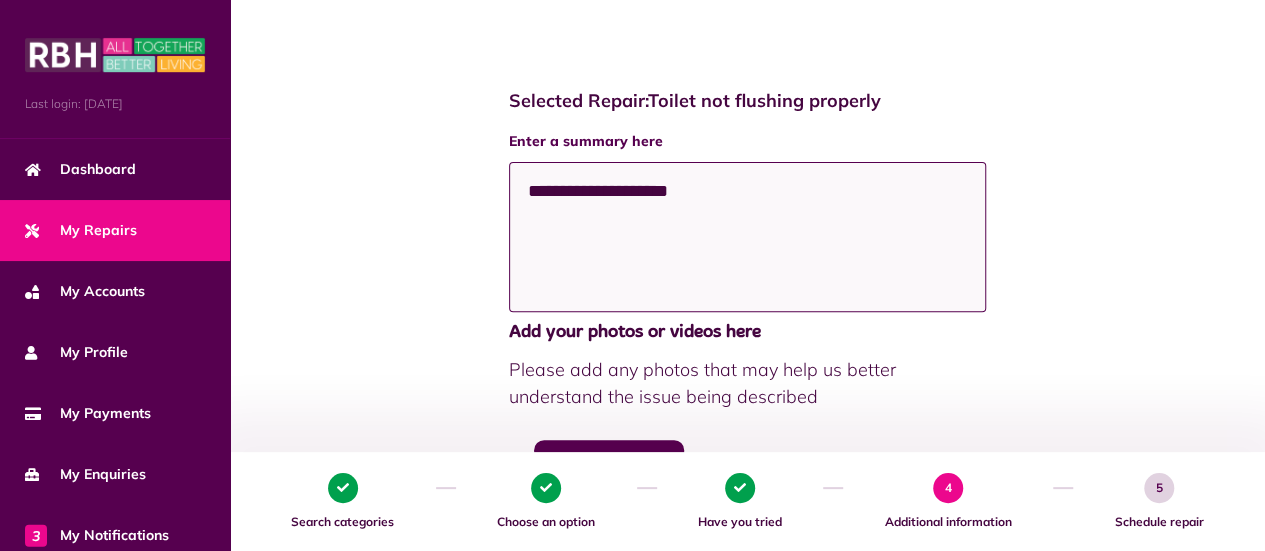paste on "*********" 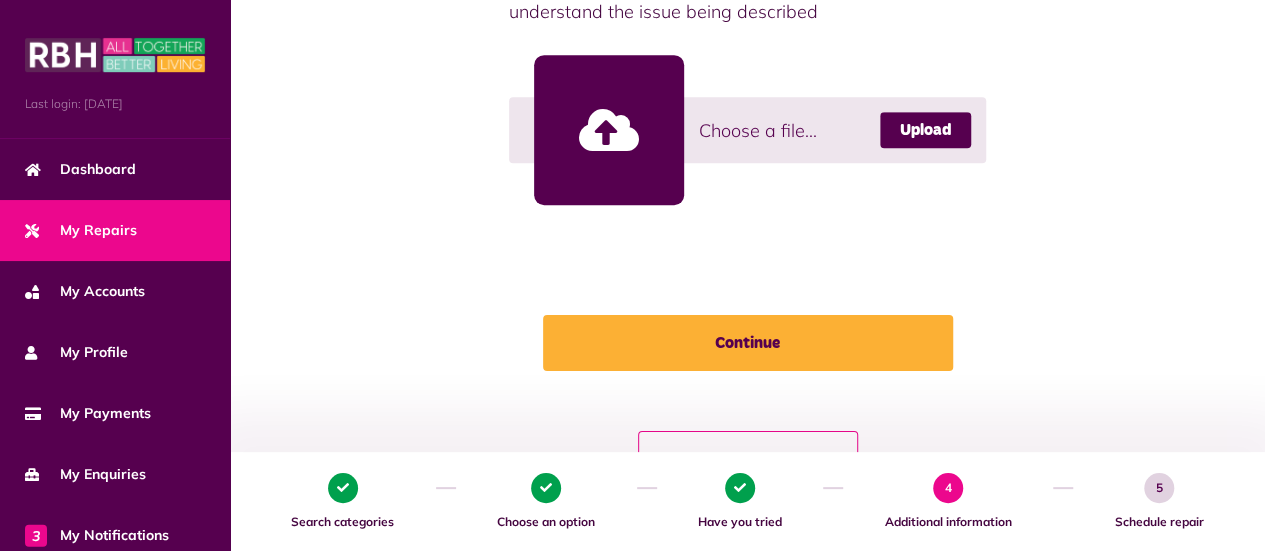scroll, scrollTop: 600, scrollLeft: 0, axis: vertical 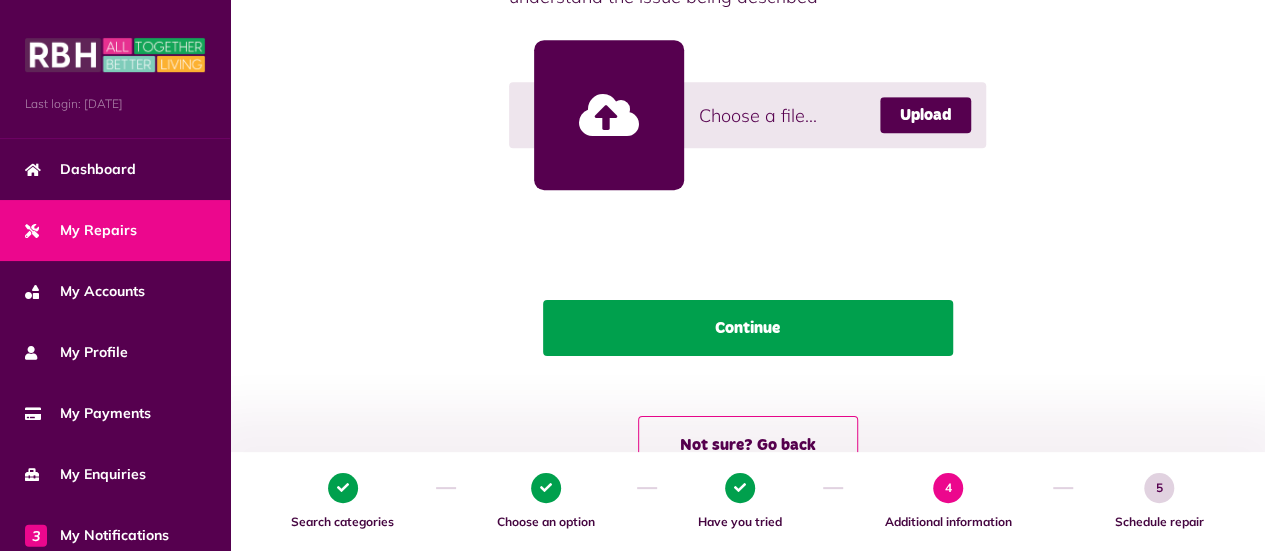 type on "**********" 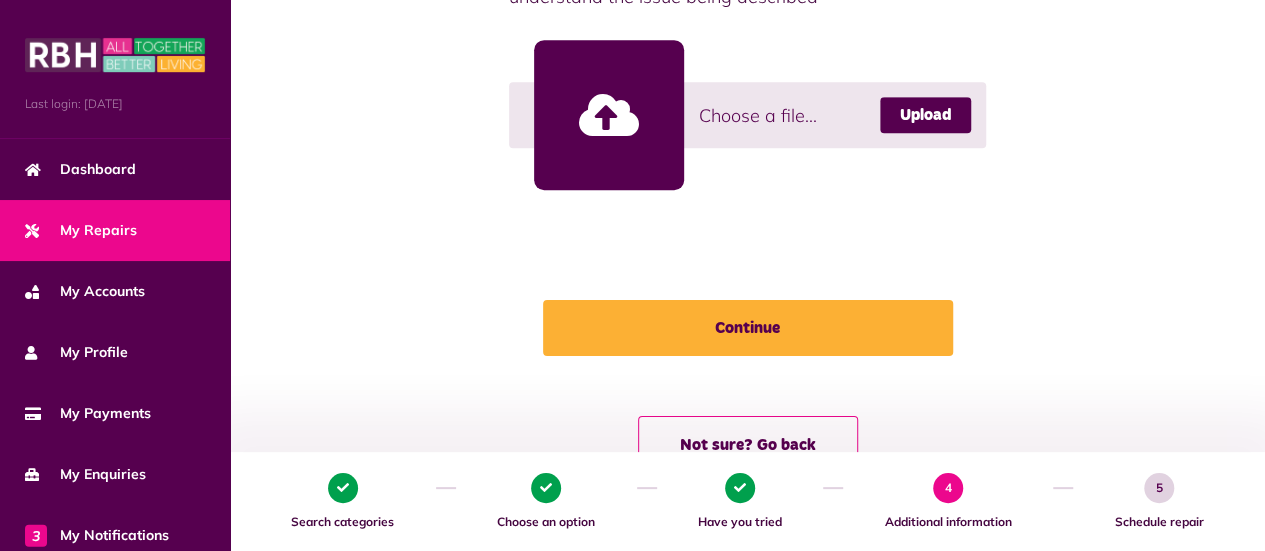 click on "Continue" 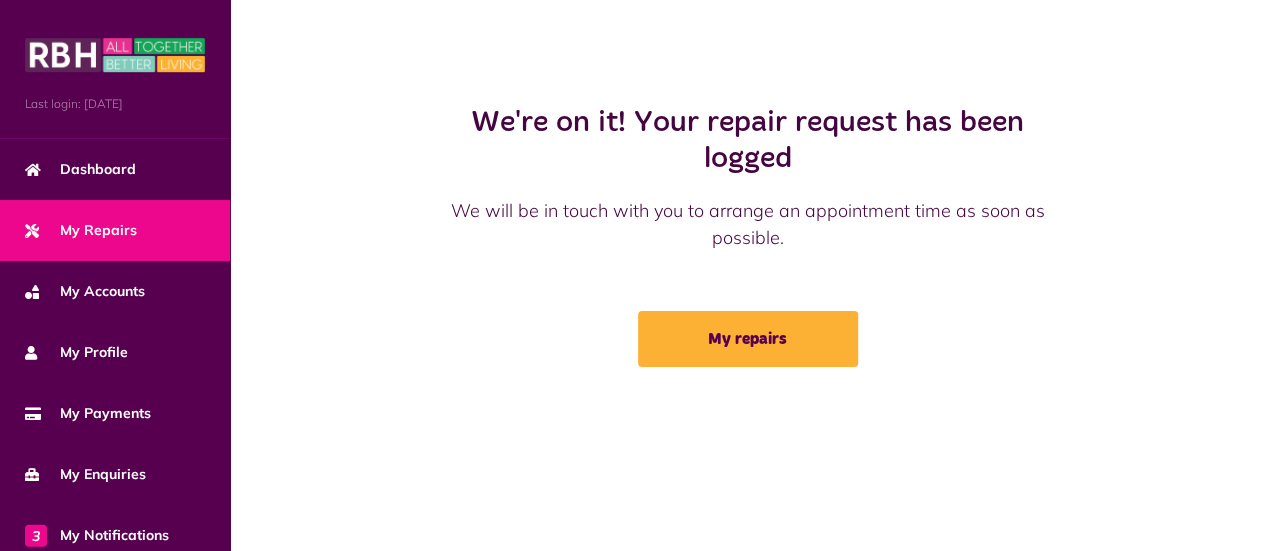 scroll, scrollTop: 0, scrollLeft: 0, axis: both 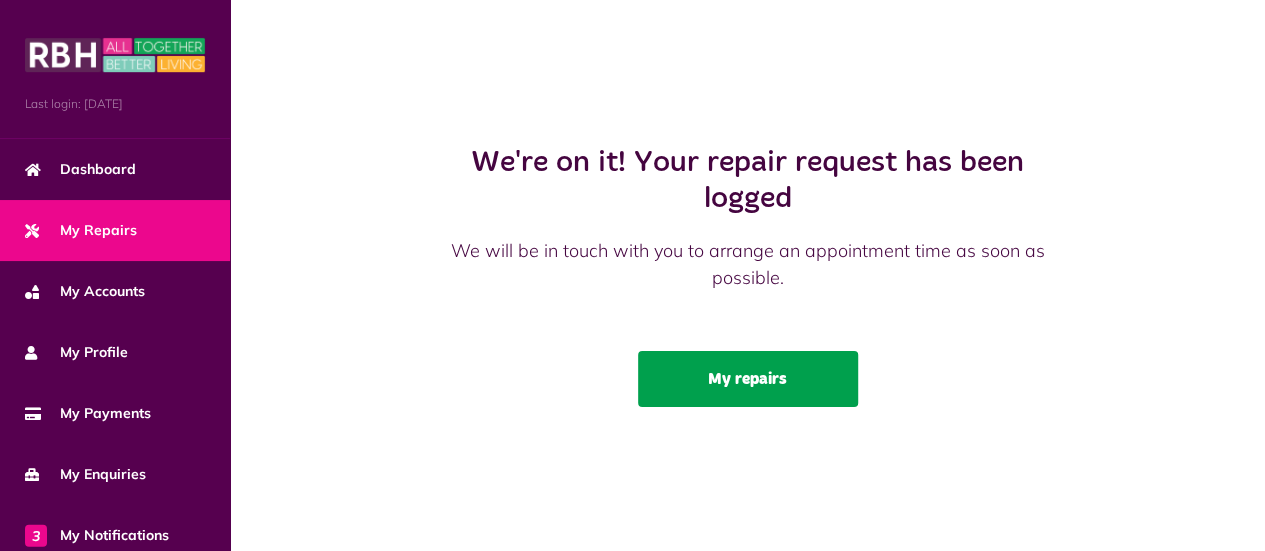 click on "My repairs" 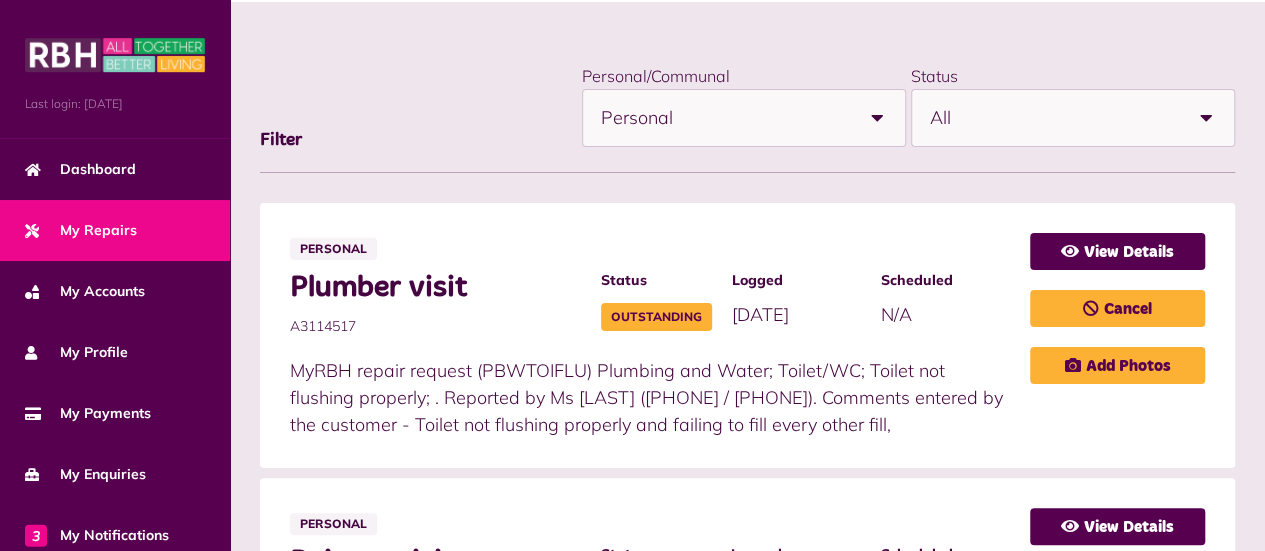 scroll, scrollTop: 277, scrollLeft: 0, axis: vertical 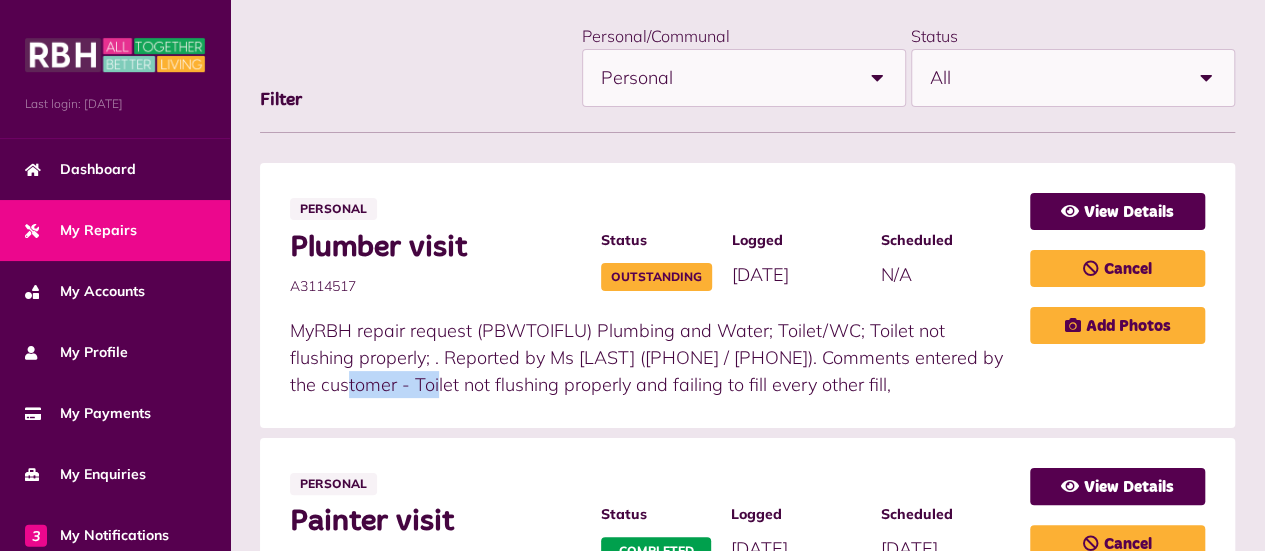 drag, startPoint x: 636, startPoint y: 351, endPoint x: 756, endPoint y: 338, distance: 120.70211 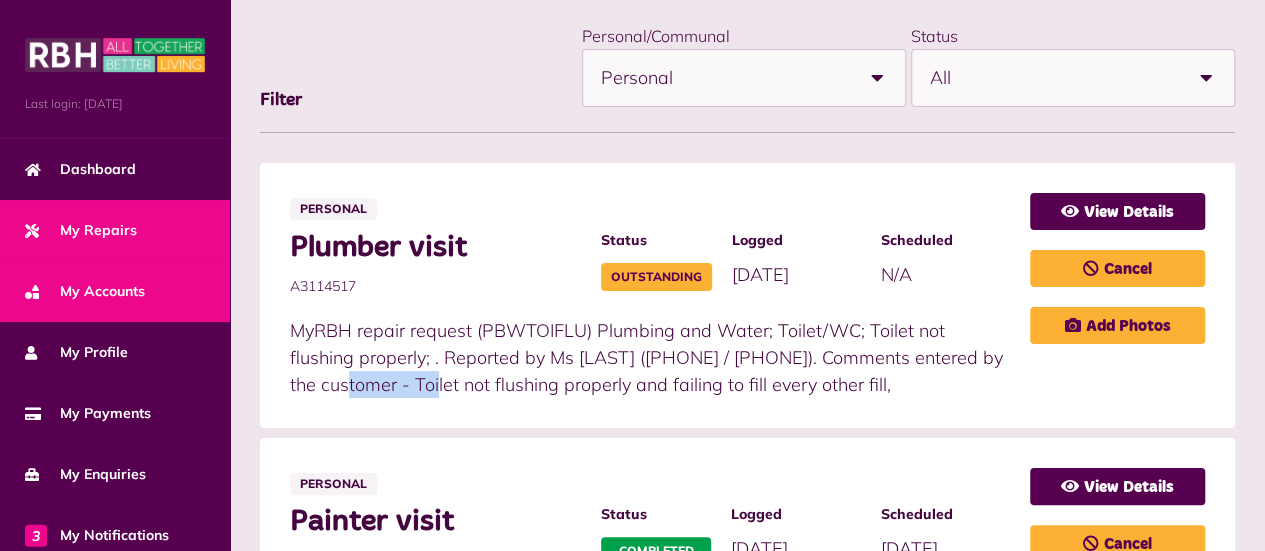click on "My Accounts" at bounding box center [85, 291] 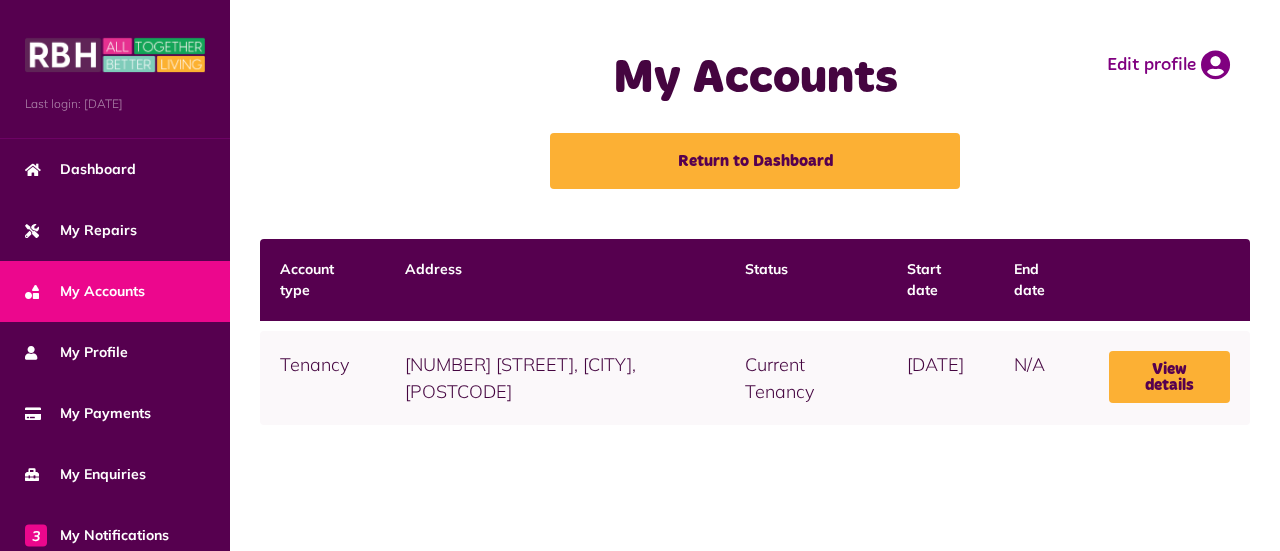 scroll, scrollTop: 0, scrollLeft: 0, axis: both 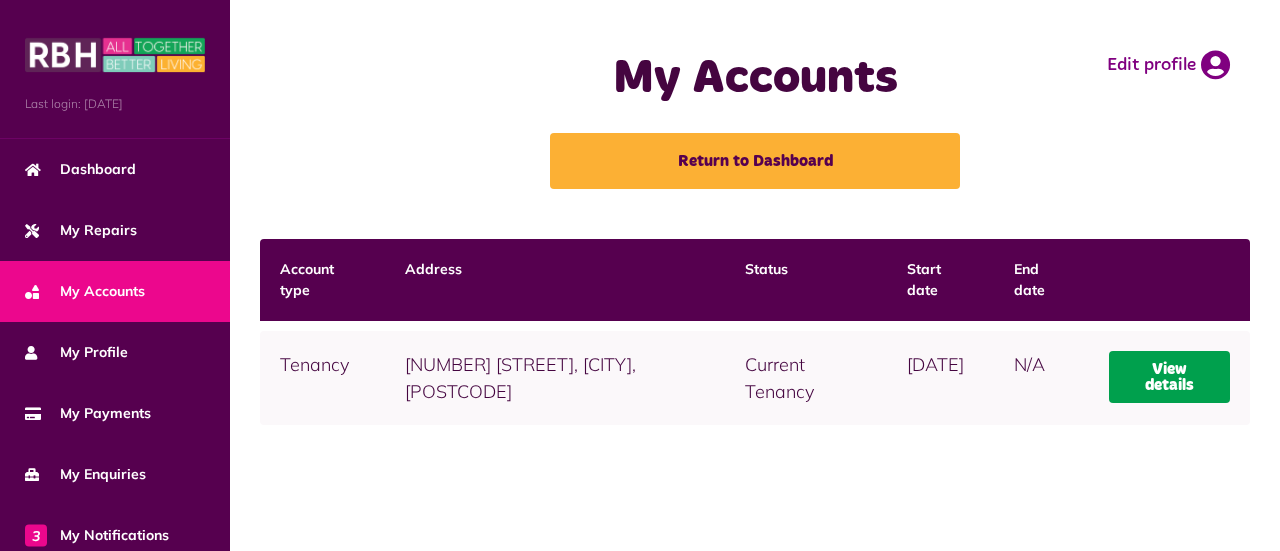 click on "View details" at bounding box center [1169, 377] 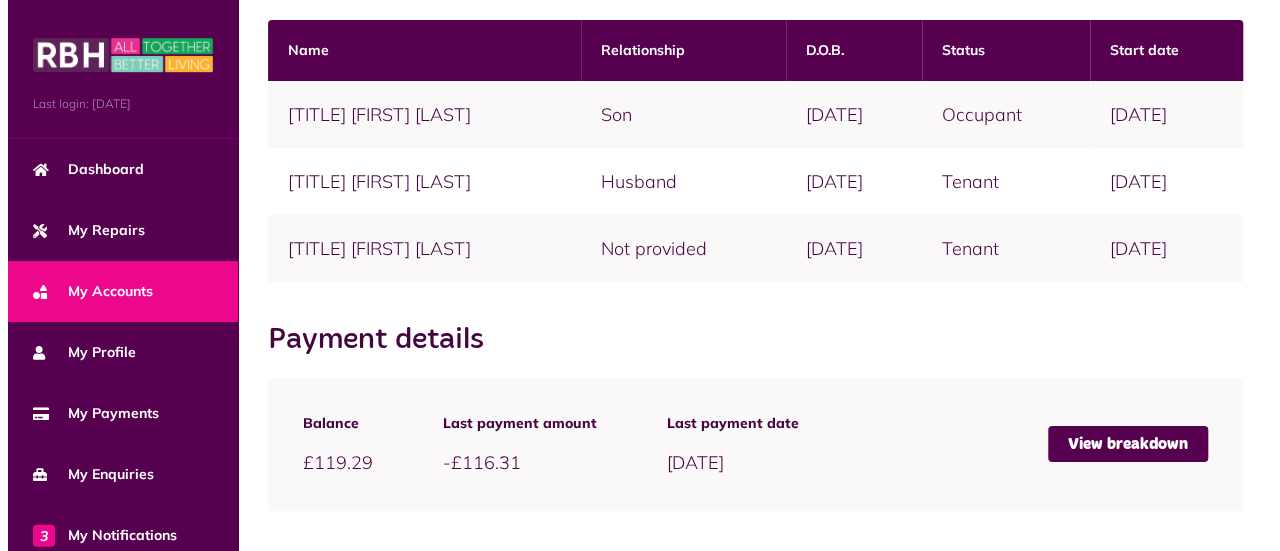 scroll, scrollTop: 600, scrollLeft: 0, axis: vertical 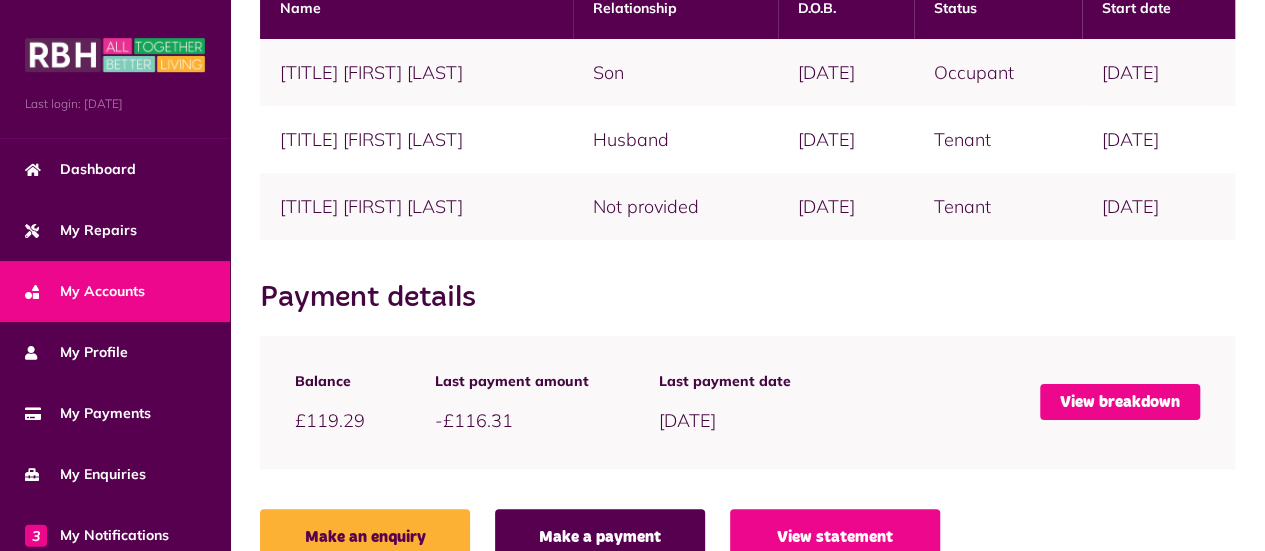click on "View breakdown" at bounding box center [1120, 402] 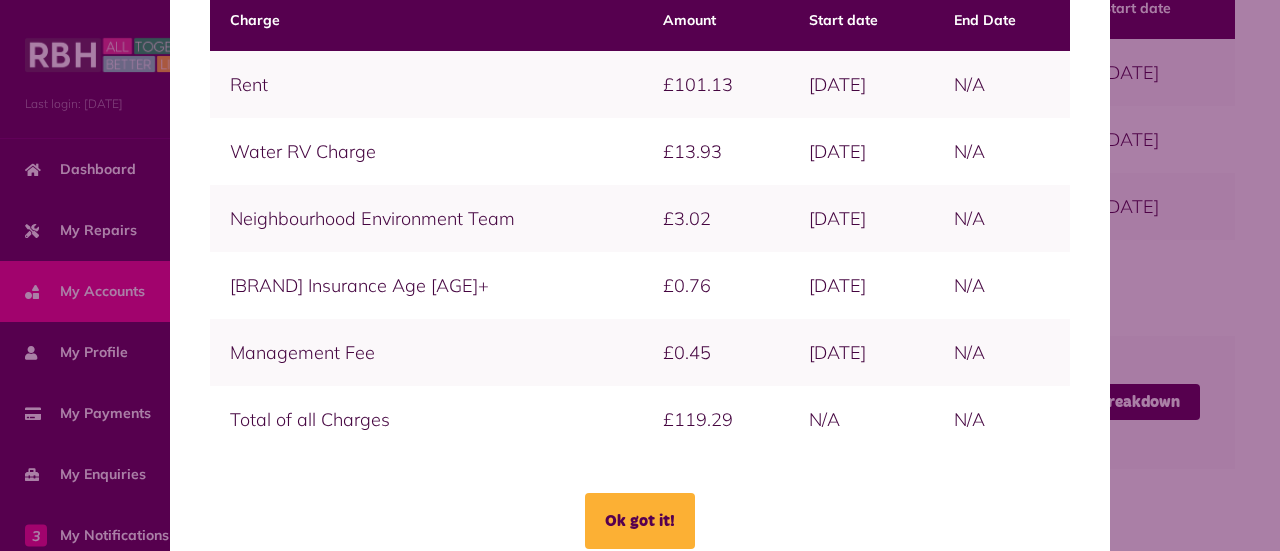 scroll, scrollTop: 164, scrollLeft: 0, axis: vertical 